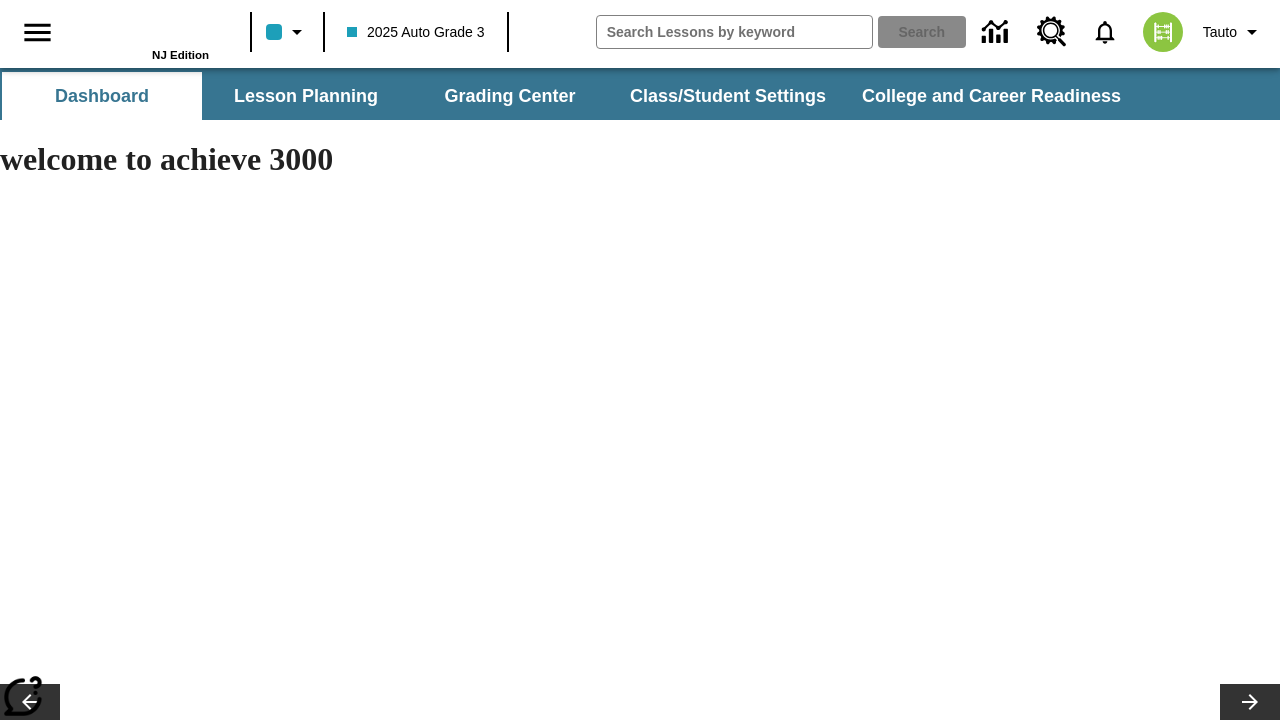 type on "-1" 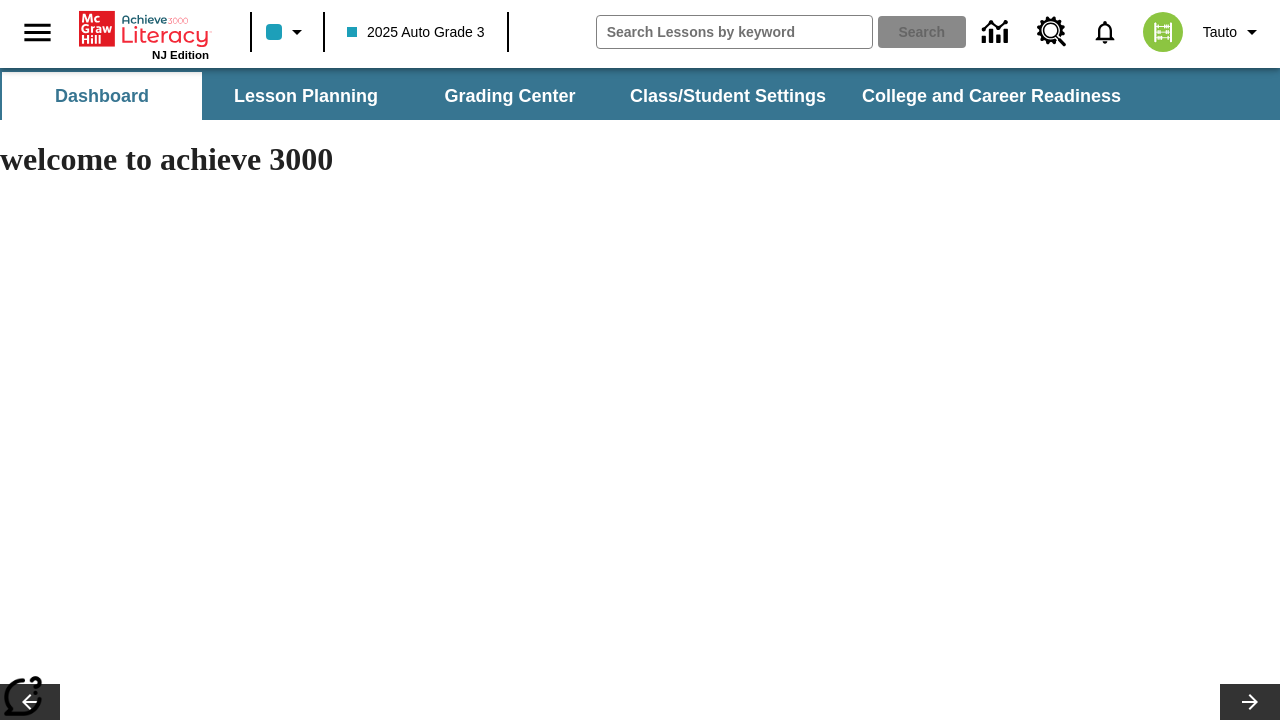 scroll, scrollTop: 0, scrollLeft: 0, axis: both 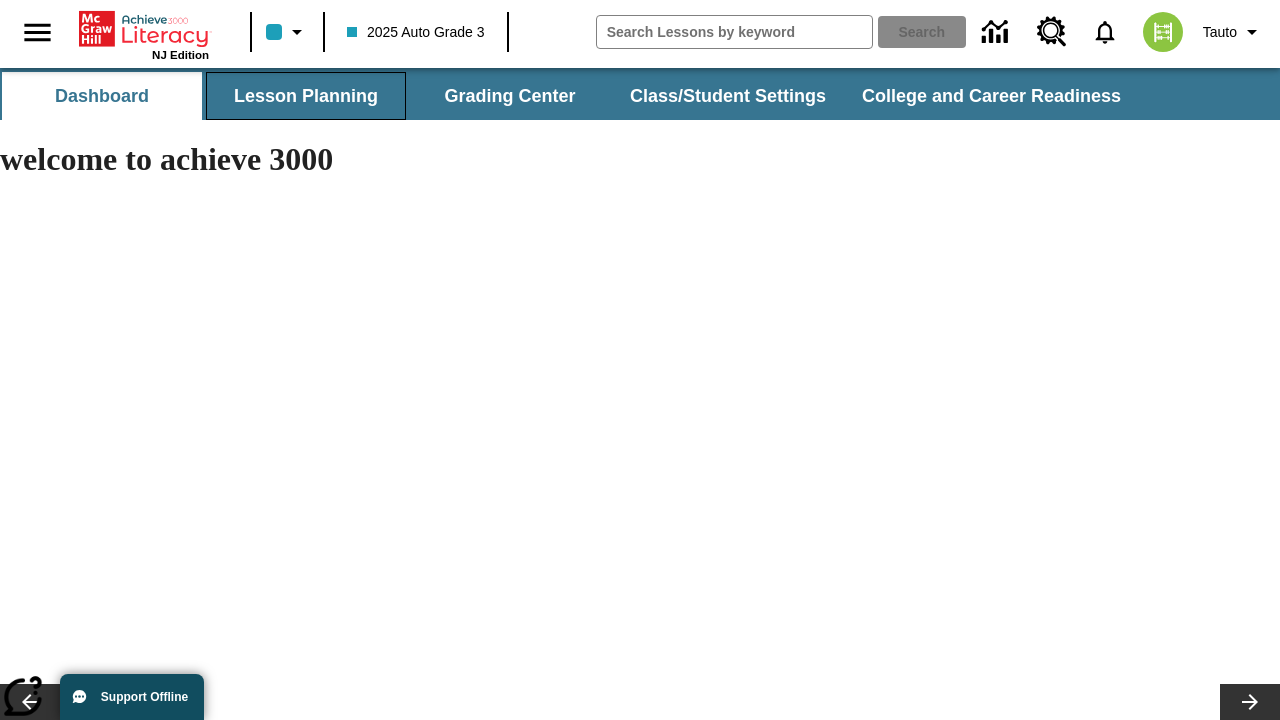 click on "Lesson Planning" at bounding box center (306, 96) 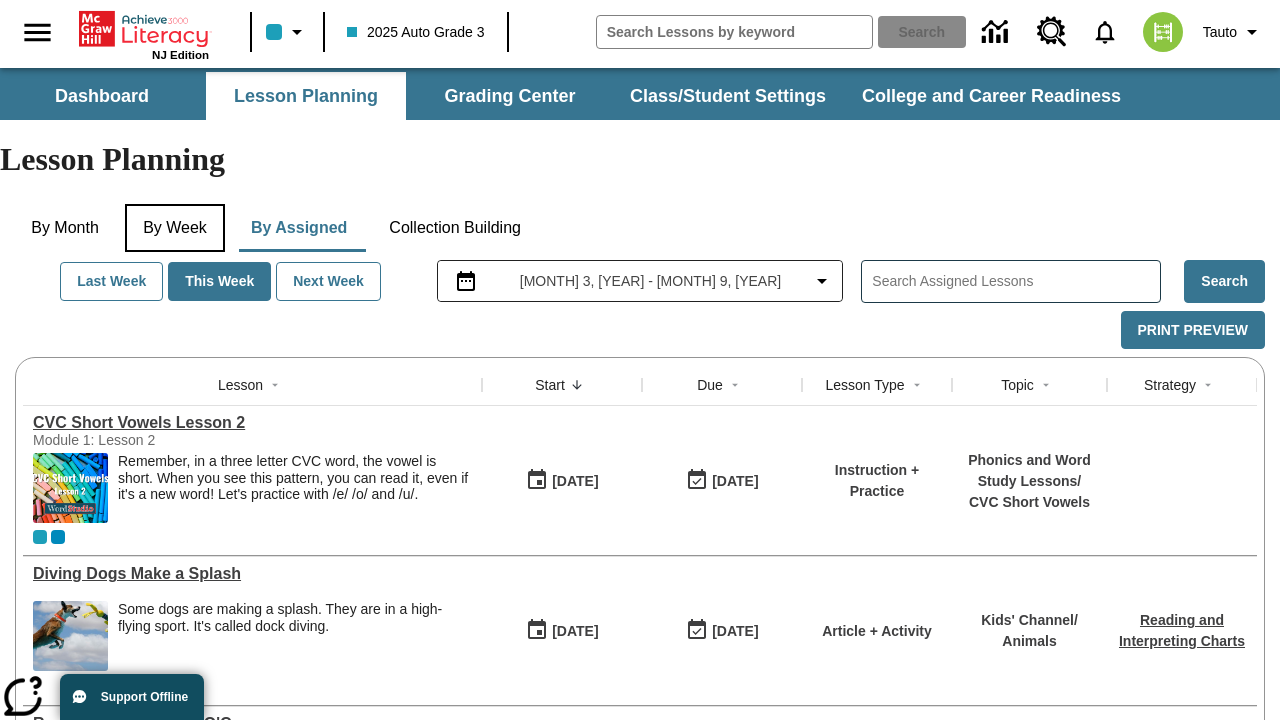 click on "By Week" at bounding box center (175, 228) 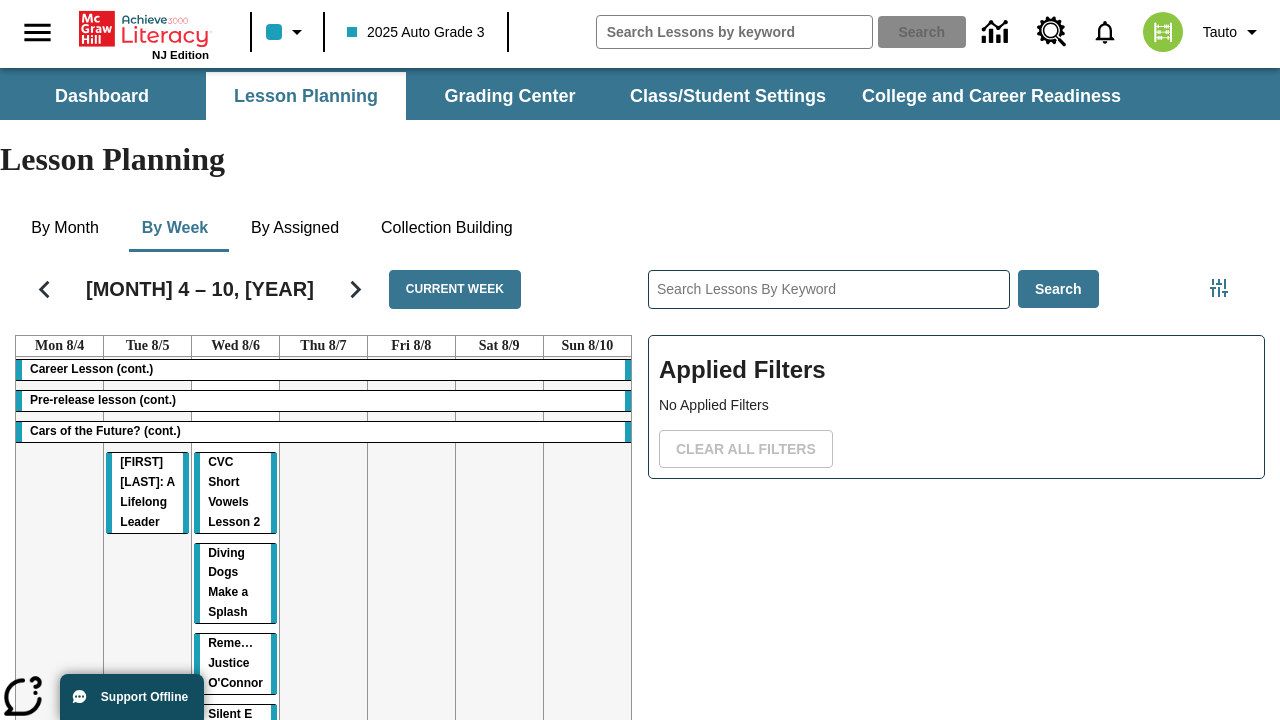 click on "Career Lesson (cont.) Pre-release lesson (cont.) Cars of the Future?  (cont.) Dianne Feinstein: A Lifelong Leader CVC Short Vowels Lesson 2 Diving Dogs Make a Splash Remembering Justice O'Connor Silent E Syllables" at bounding box center [323, 572] 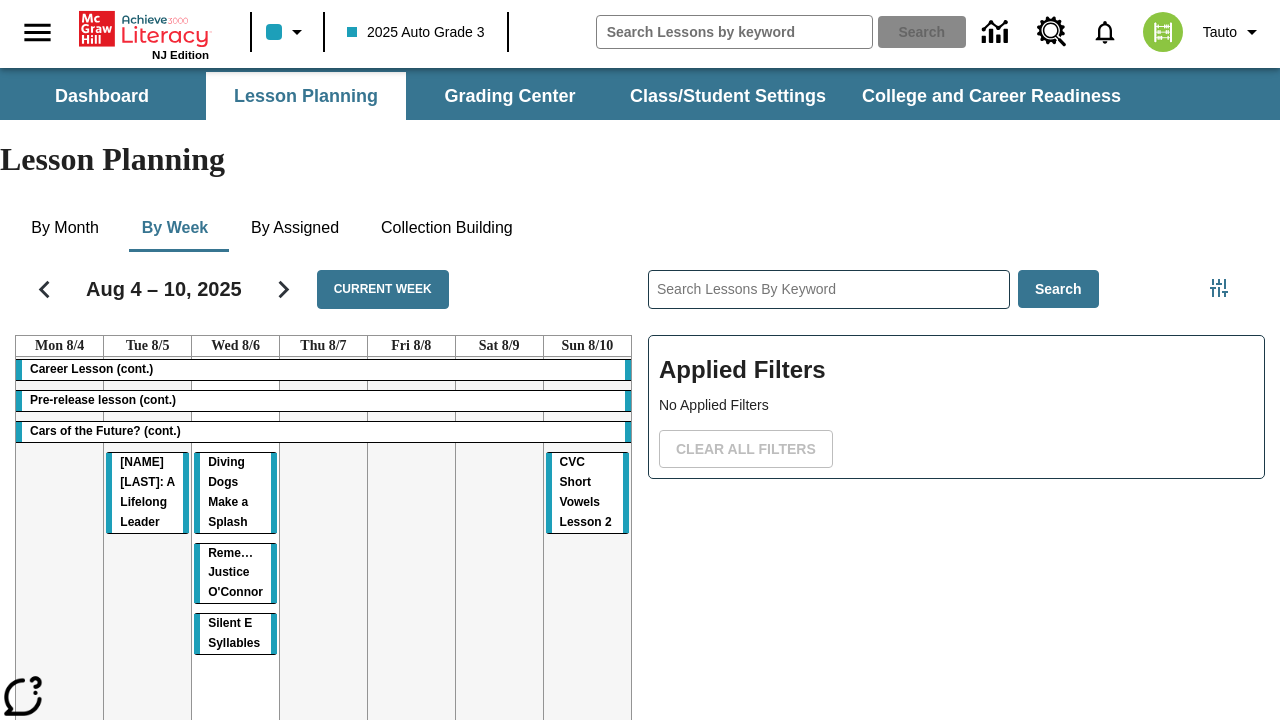scroll, scrollTop: 0, scrollLeft: 0, axis: both 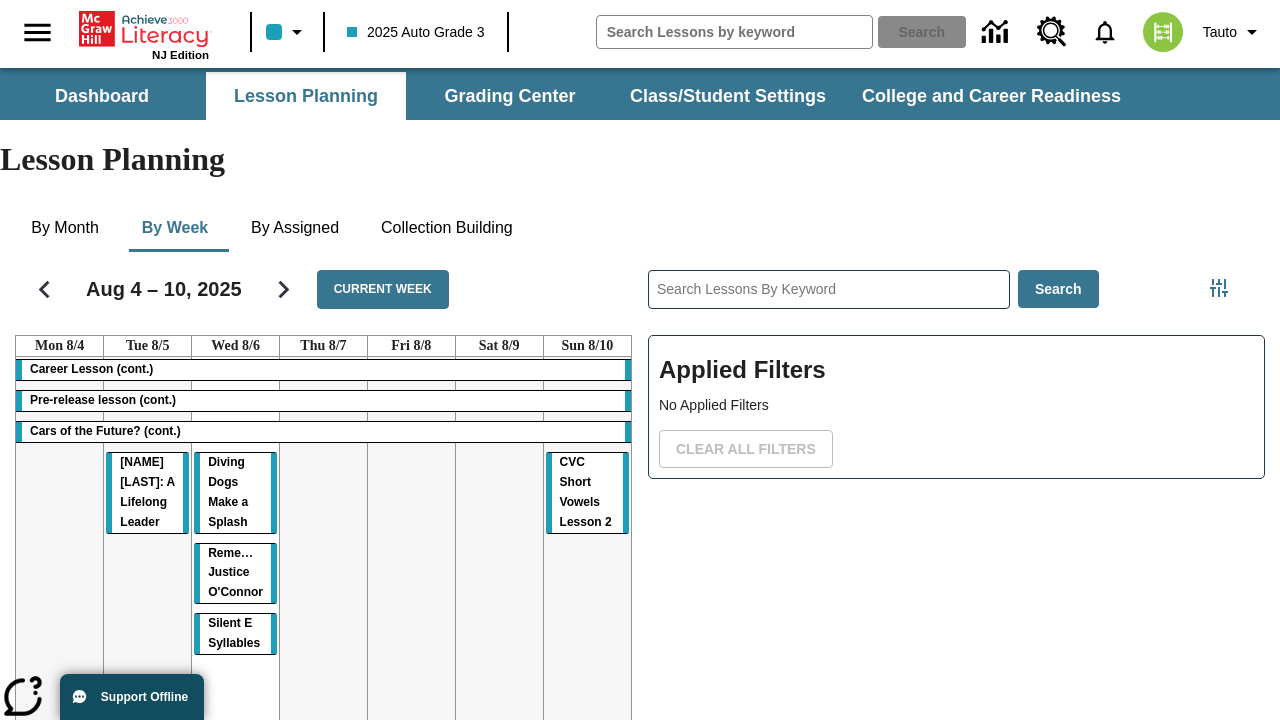 click on "CVC Short Vowels Lesson 2" at bounding box center [586, 492] 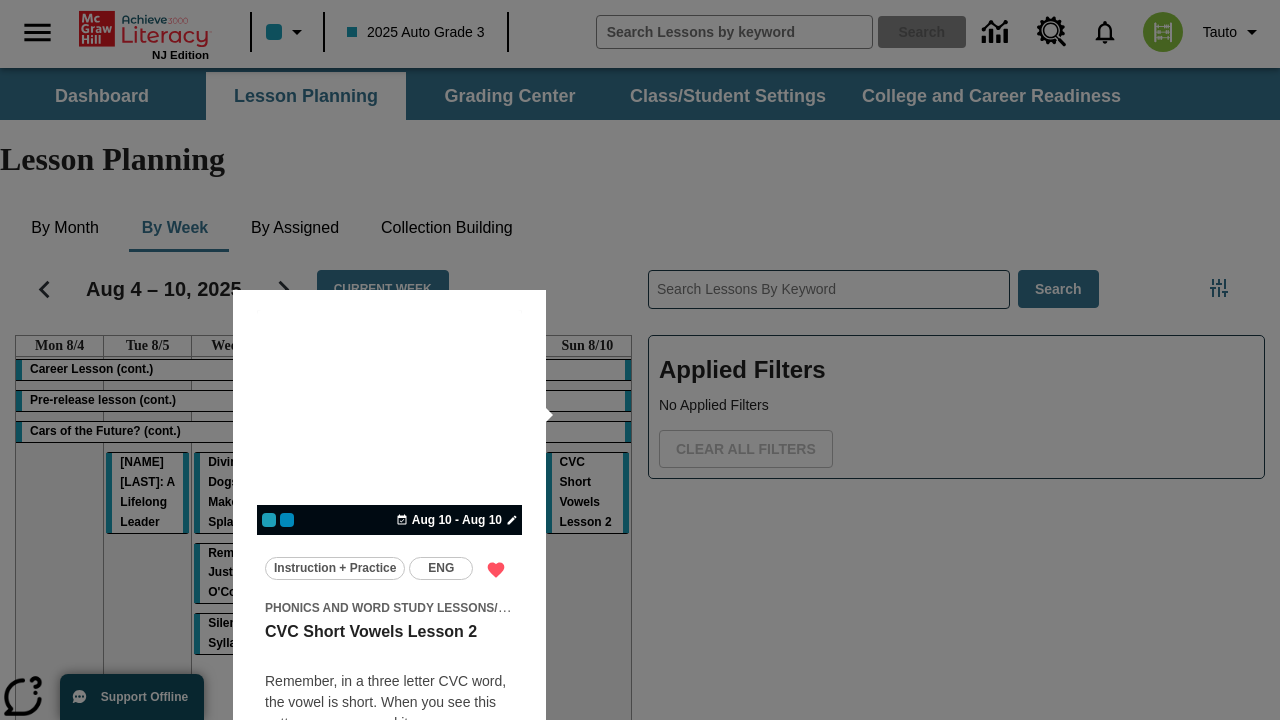 scroll, scrollTop: 125, scrollLeft: 0, axis: vertical 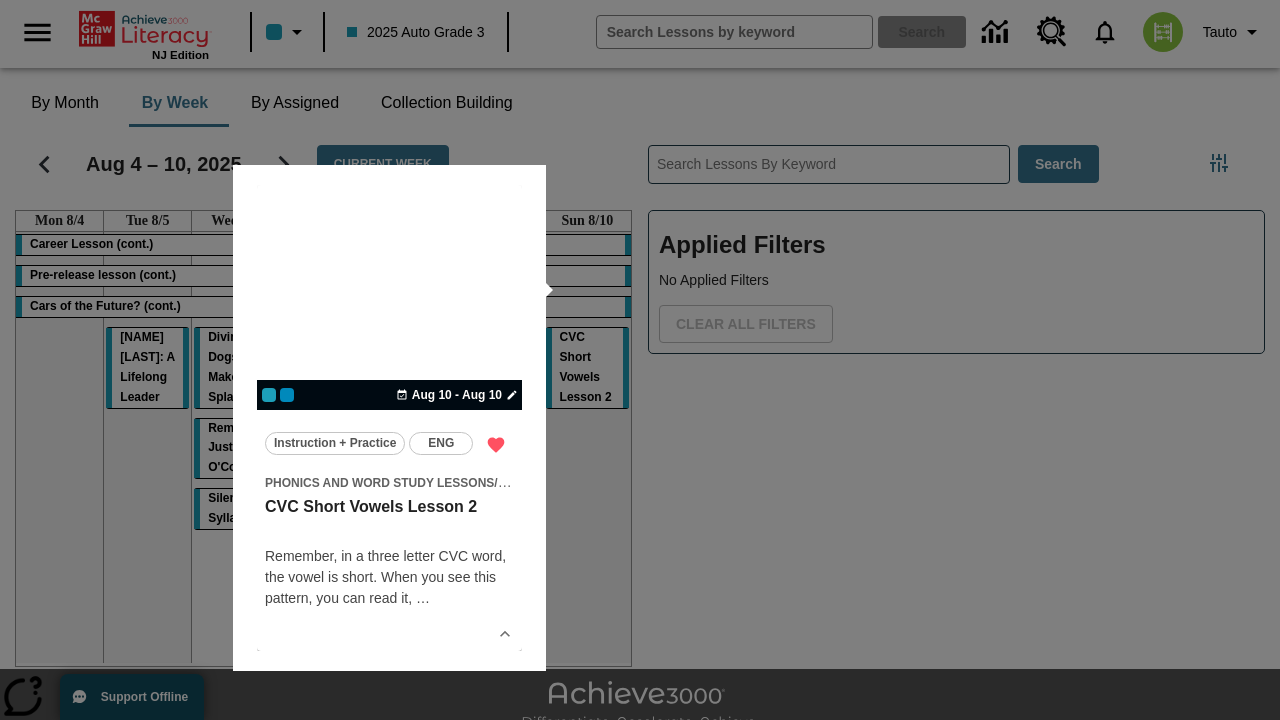type 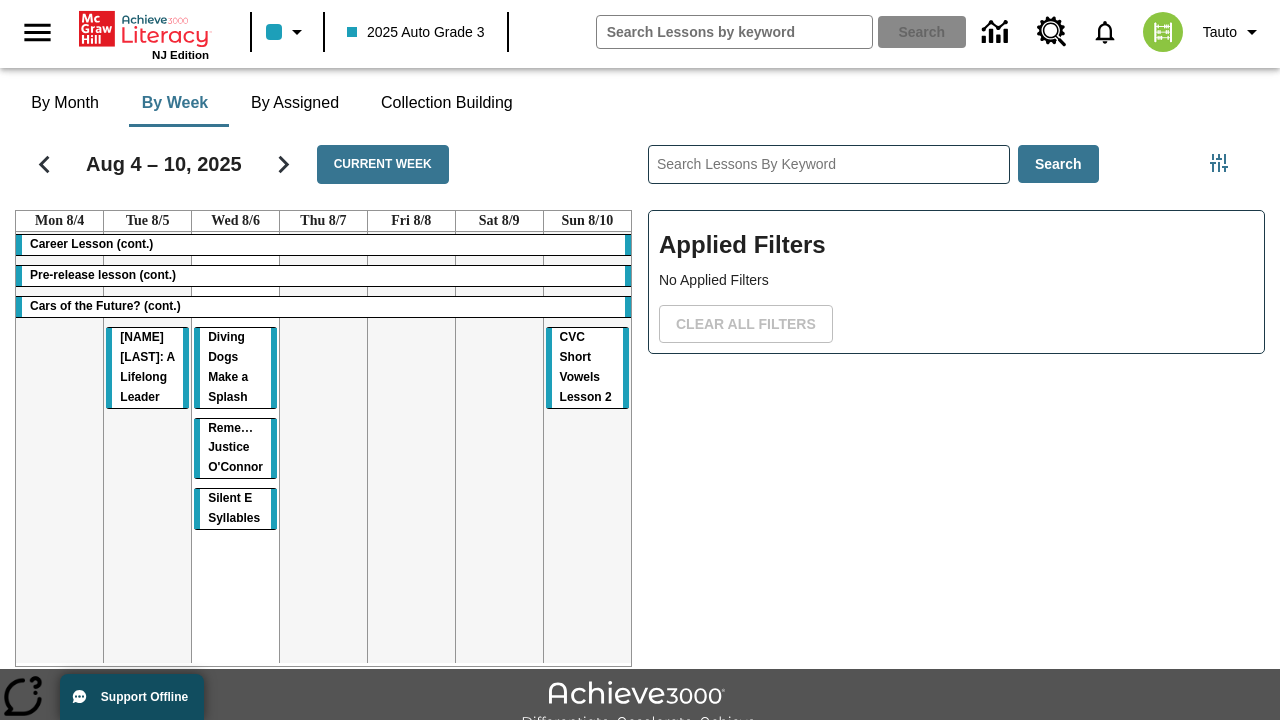 scroll, scrollTop: 0, scrollLeft: 0, axis: both 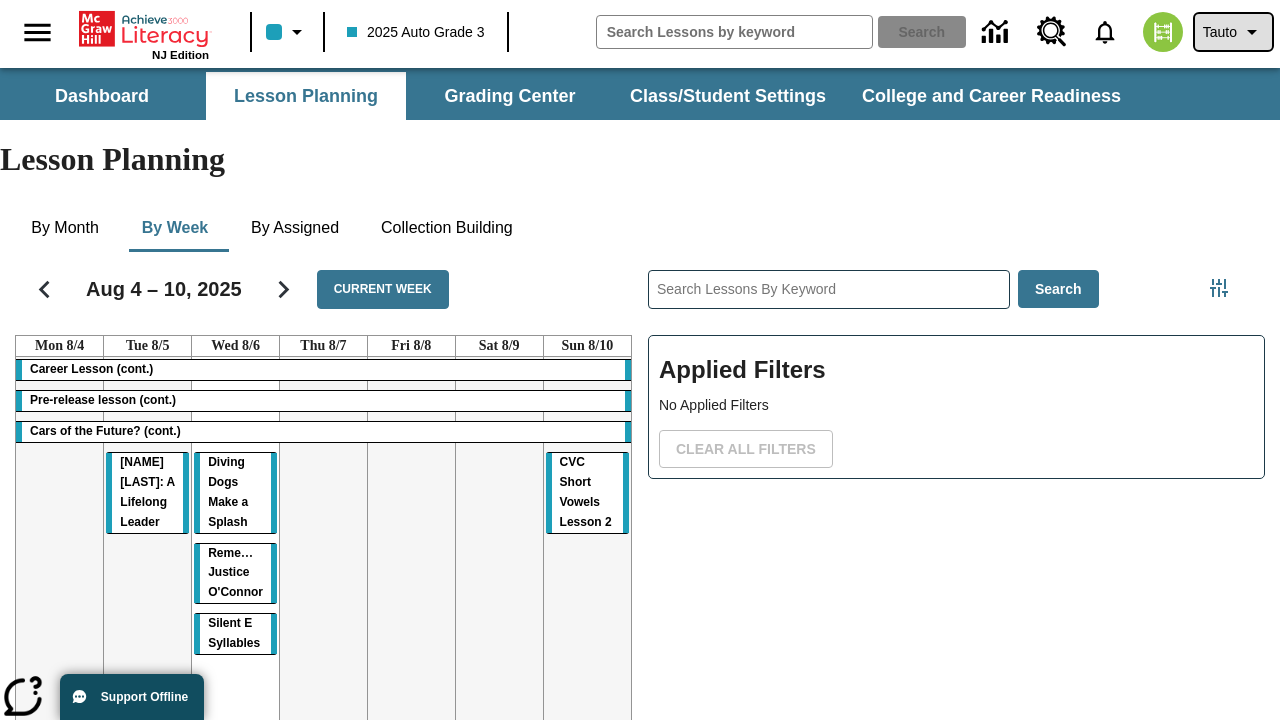 click on "Tauto" at bounding box center [1220, 32] 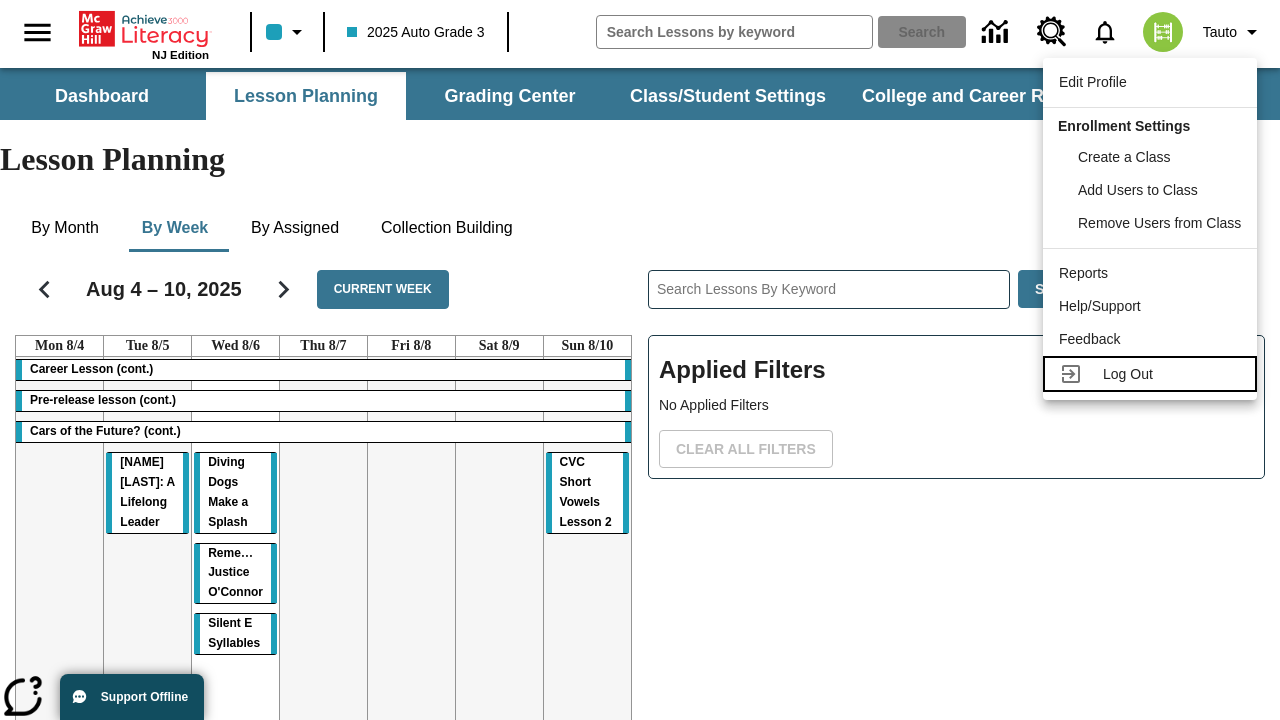 click on "Log Out" at bounding box center [1128, 374] 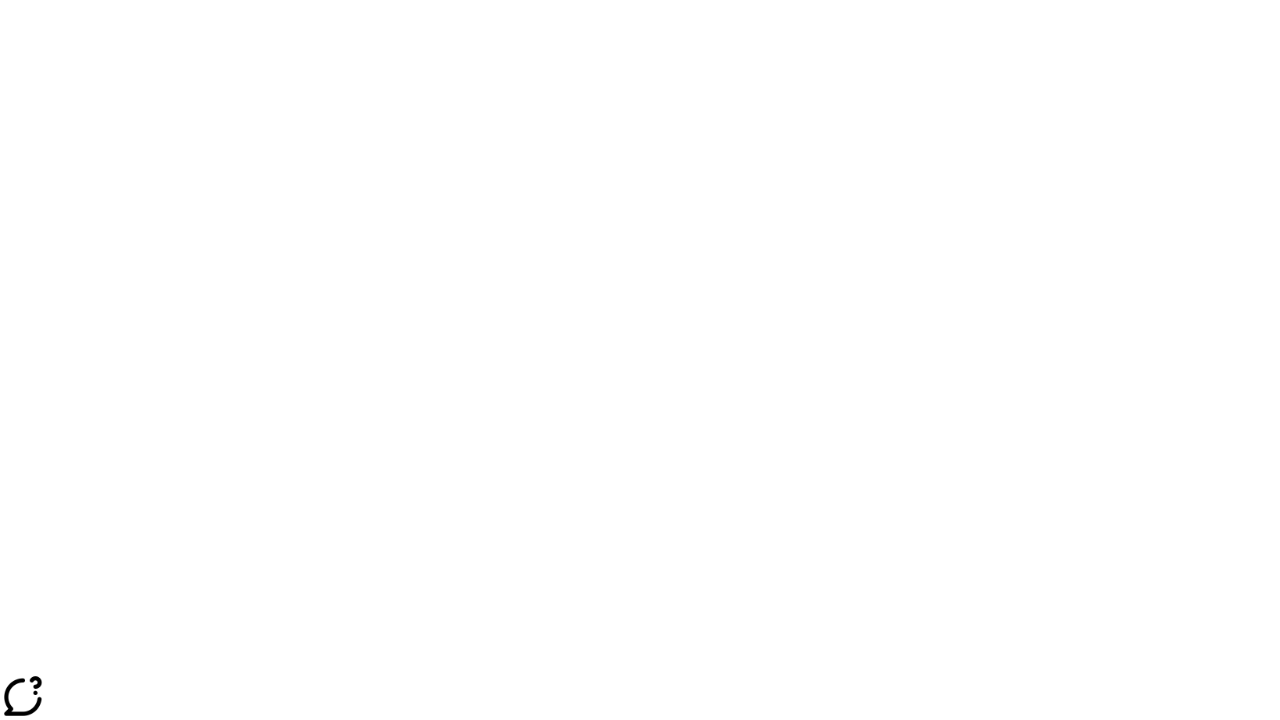 scroll, scrollTop: 0, scrollLeft: 0, axis: both 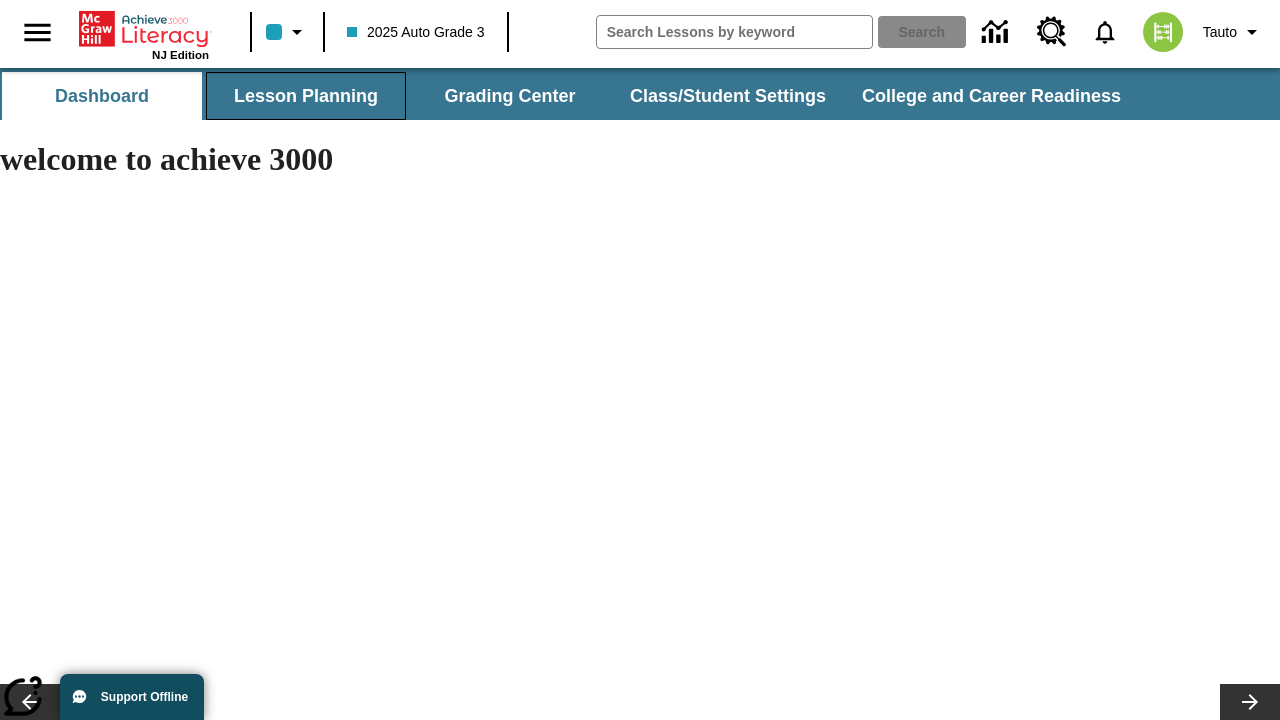 click on "Lesson Planning" at bounding box center [306, 96] 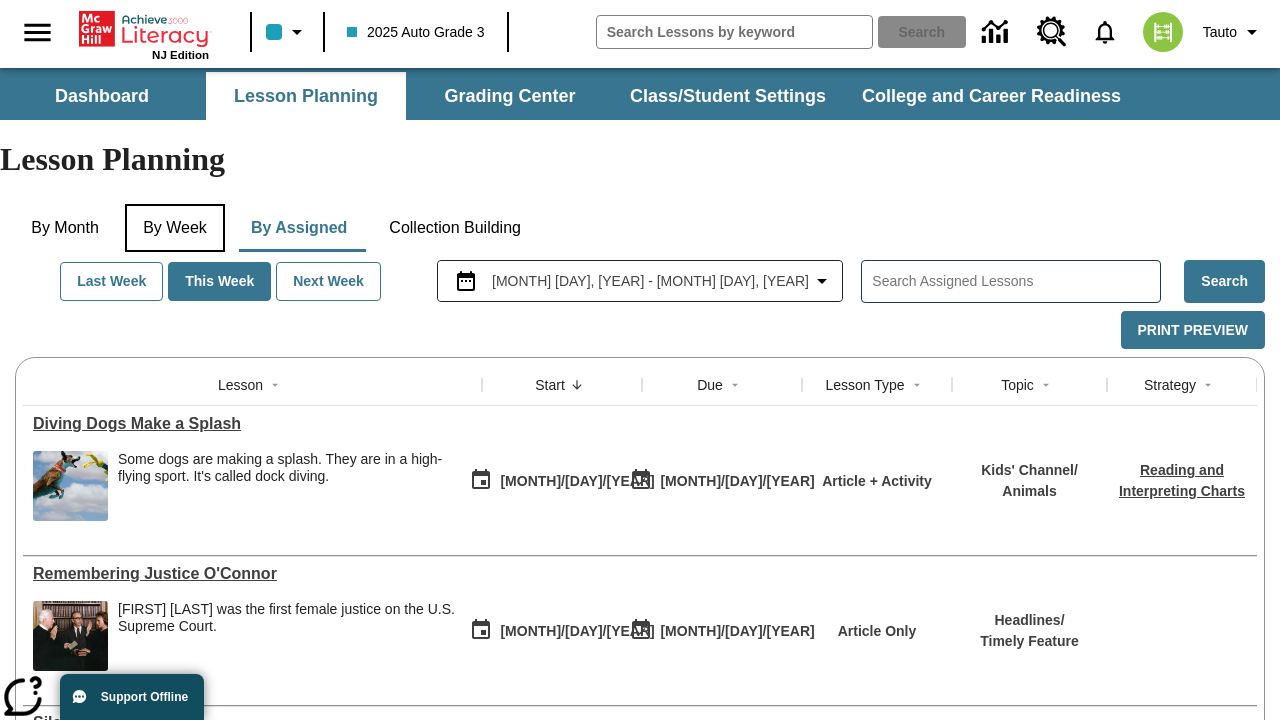 click on "By Week" at bounding box center (175, 228) 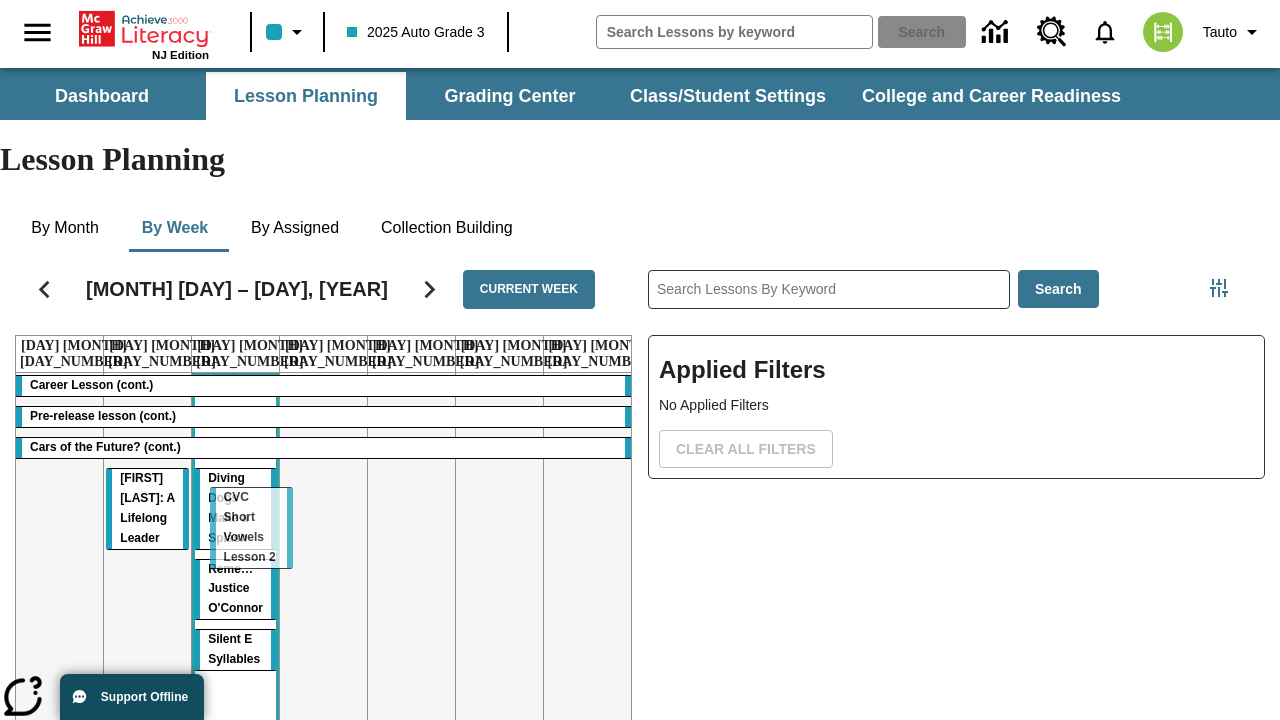 click on "Career Lesson (cont.) Pre-release lesson (cont.) Cars of the Future?  (cont.) [FIRST] [LAST]: A Lifelong Leader Diving Dogs Make a Splash Remembering Justice O'Connor Silent E Syllables CVC Short Vowels Lesson 2" at bounding box center (323, 588) 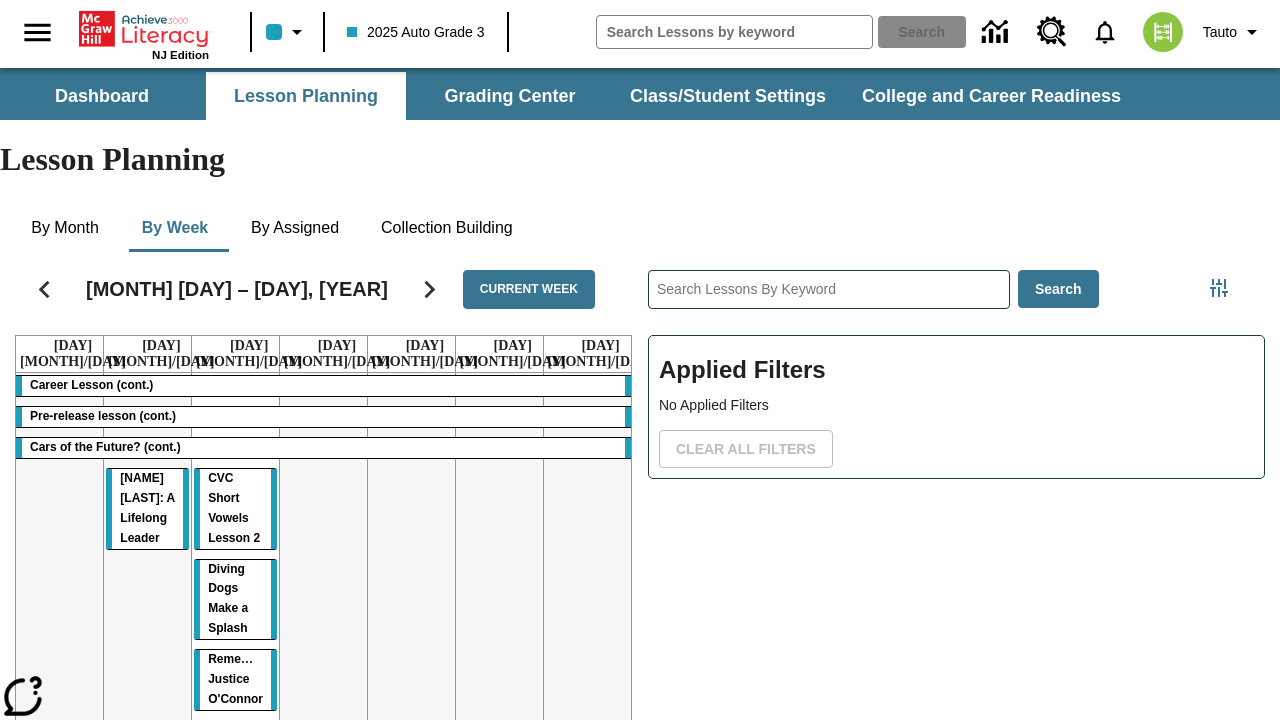 scroll, scrollTop: 0, scrollLeft: 0, axis: both 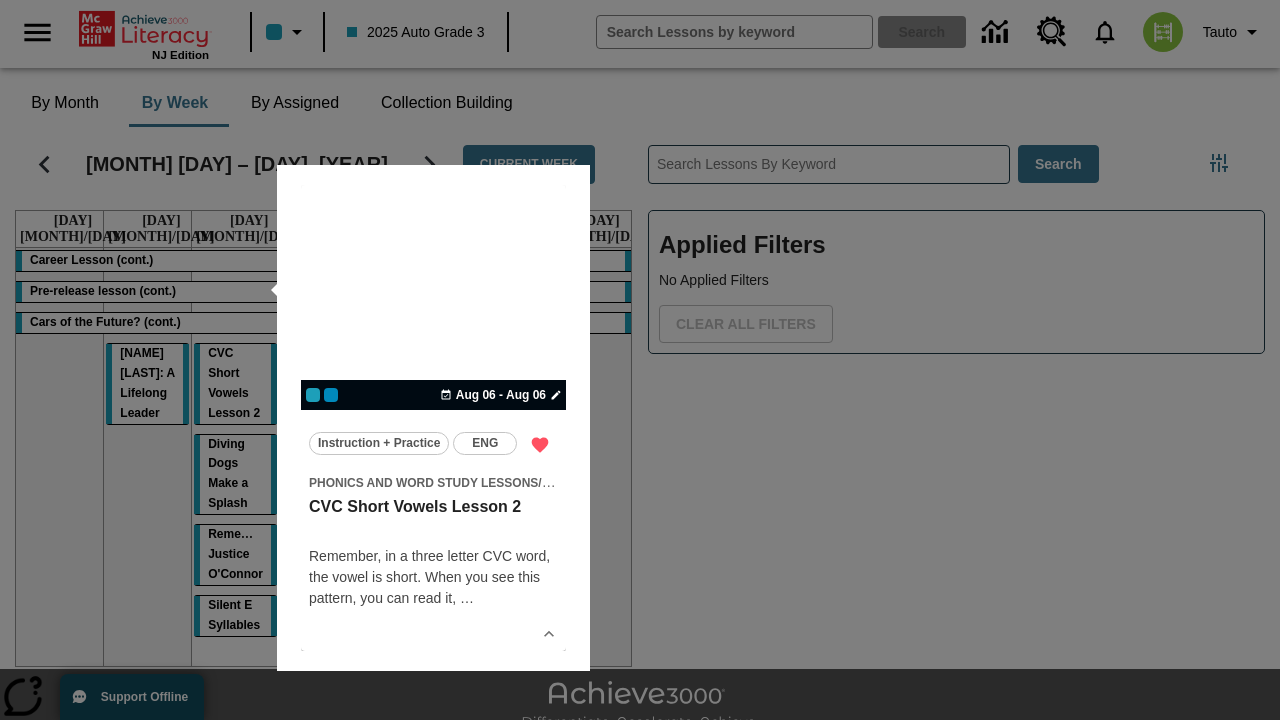 type 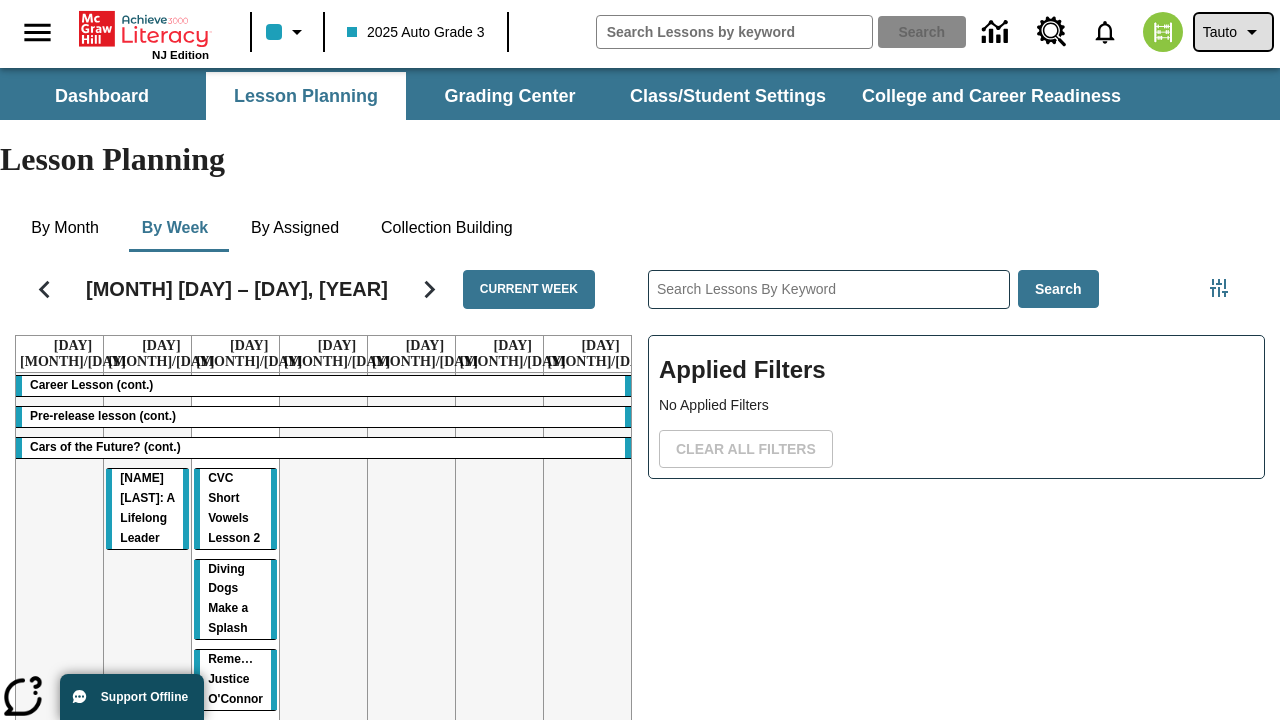 click on "Tauto" at bounding box center (1220, 32) 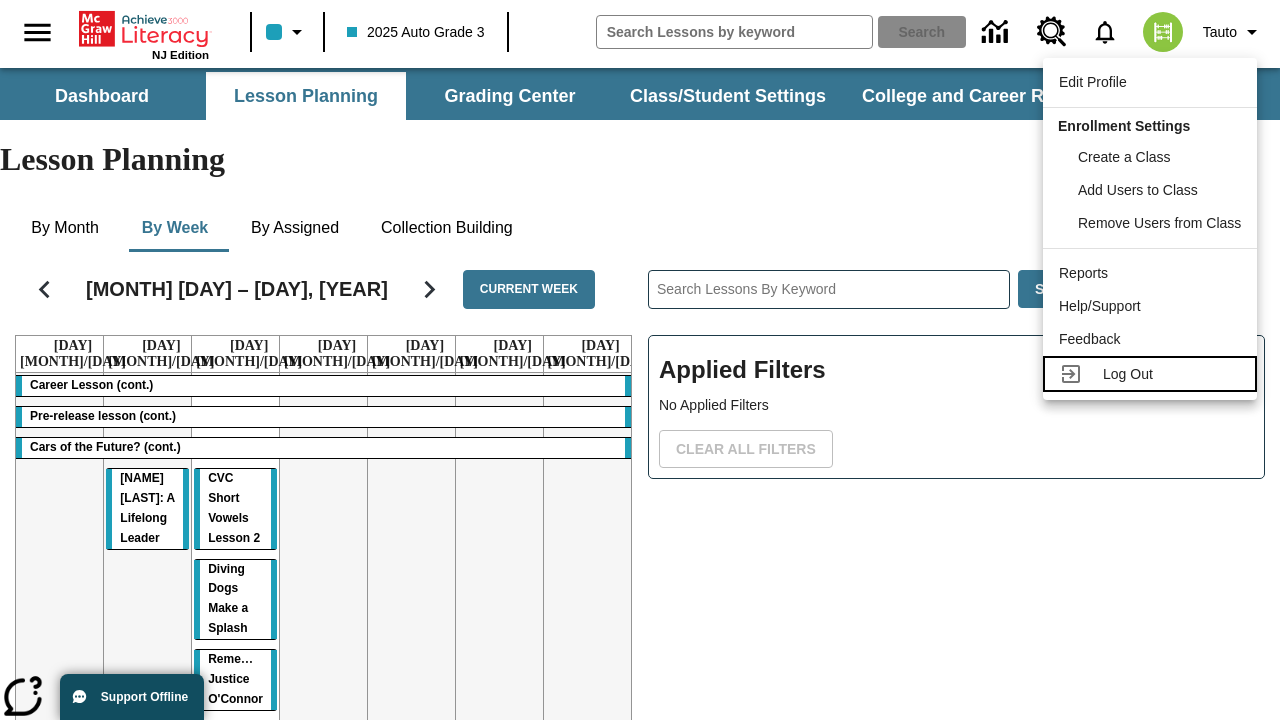 click on "Log Out" at bounding box center (1128, 374) 